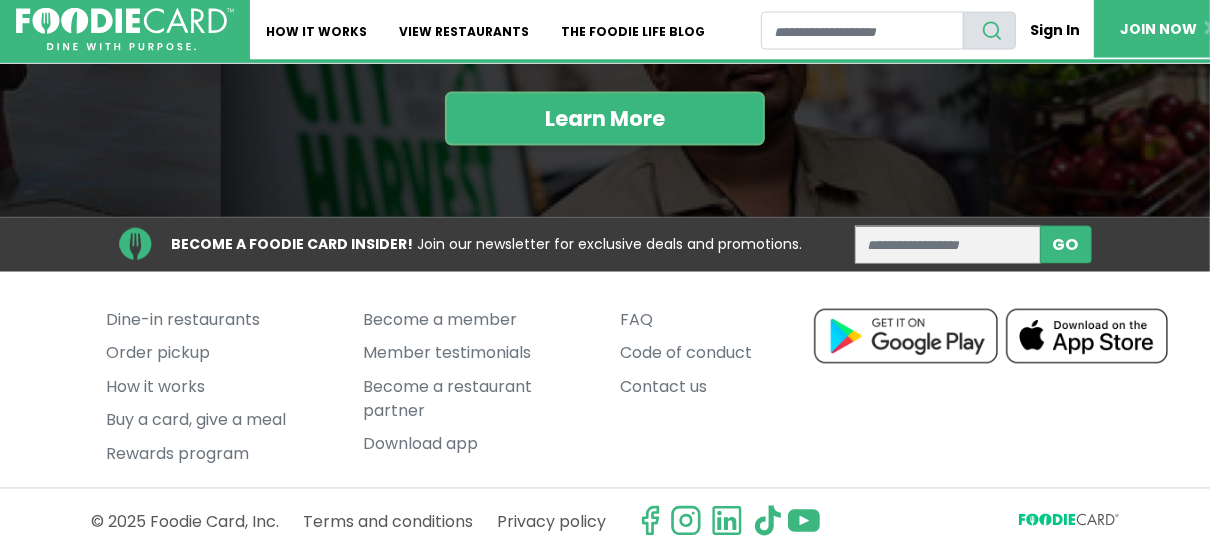scroll, scrollTop: 2234, scrollLeft: 0, axis: vertical 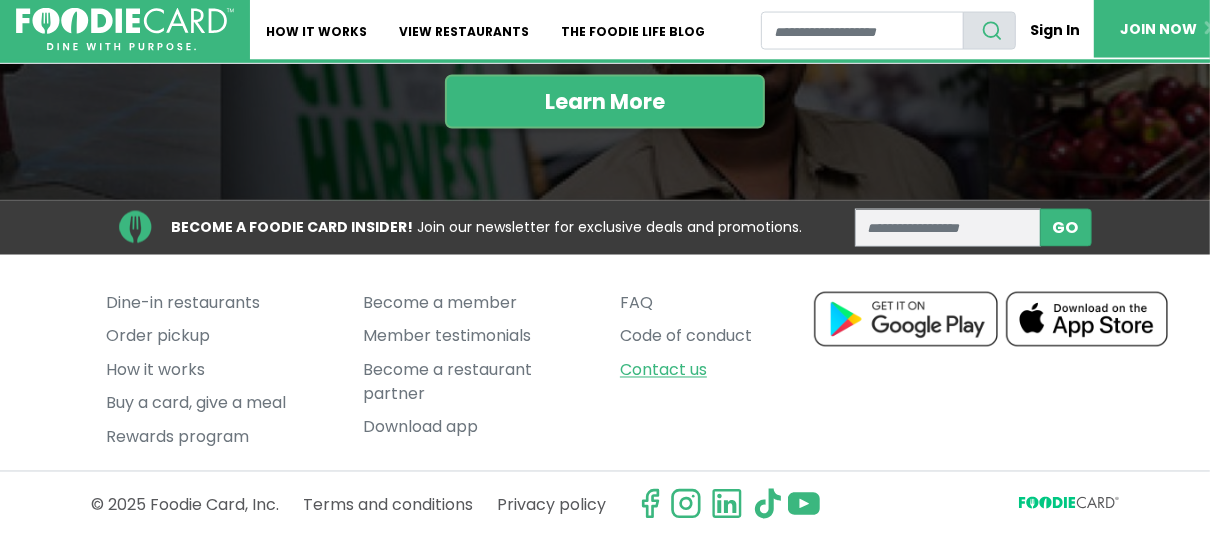 click on "Contact us" at bounding box center [733, 371] 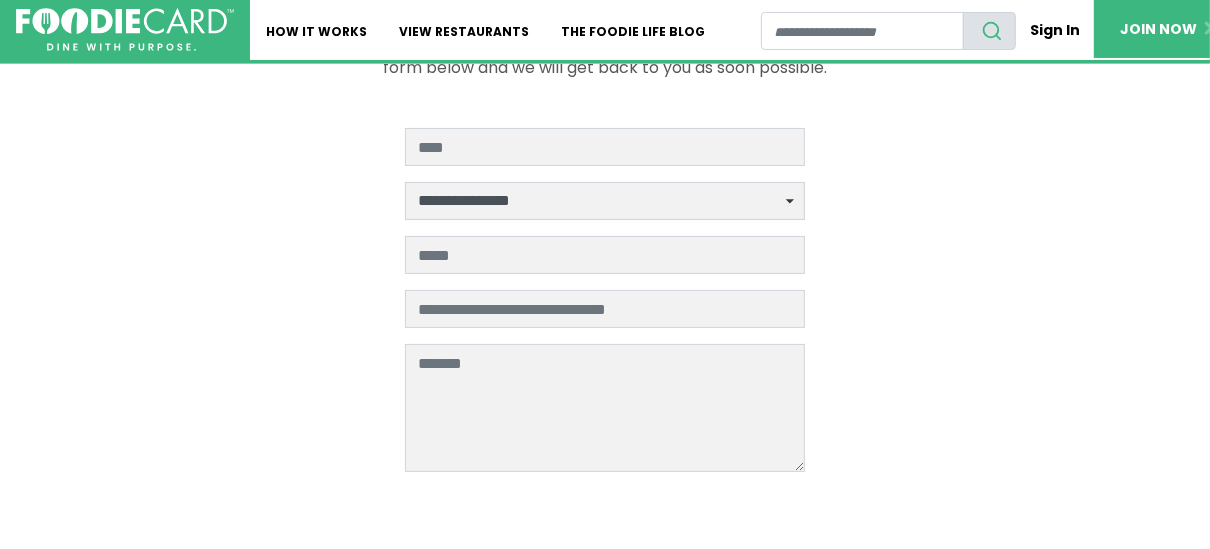 scroll, scrollTop: 160, scrollLeft: 0, axis: vertical 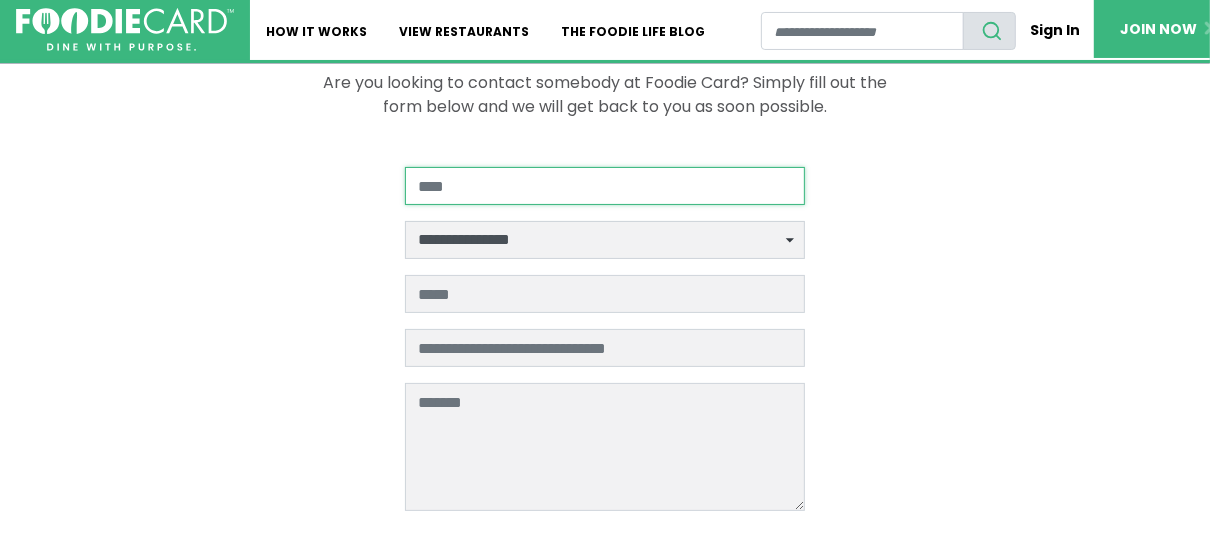 click at bounding box center [605, 186] 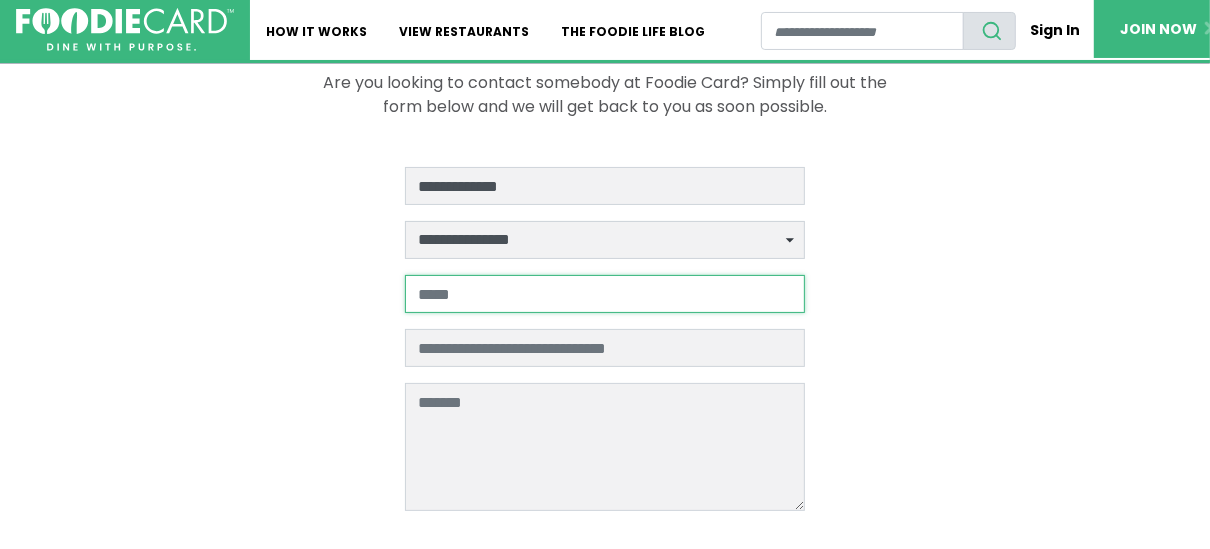 type on "**********" 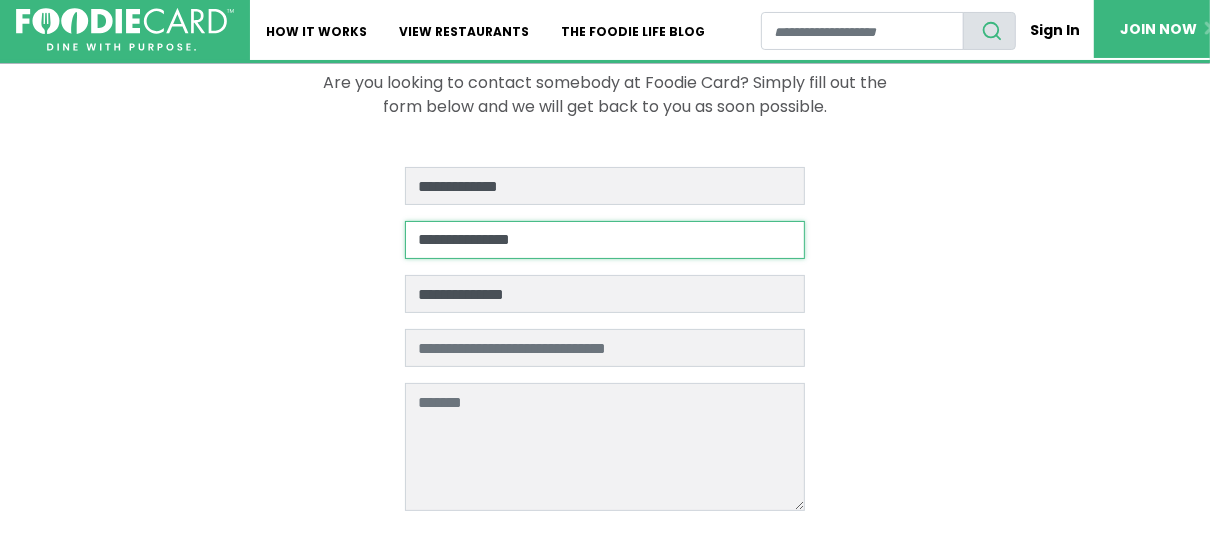 click on "**********" at bounding box center [605, 240] 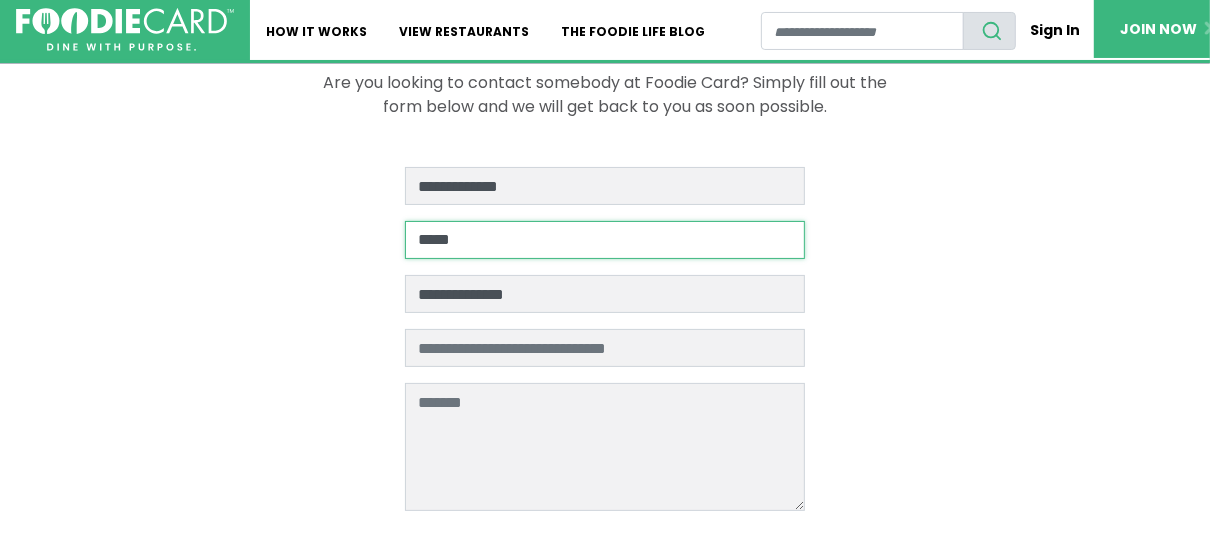 scroll, scrollTop: 240, scrollLeft: 0, axis: vertical 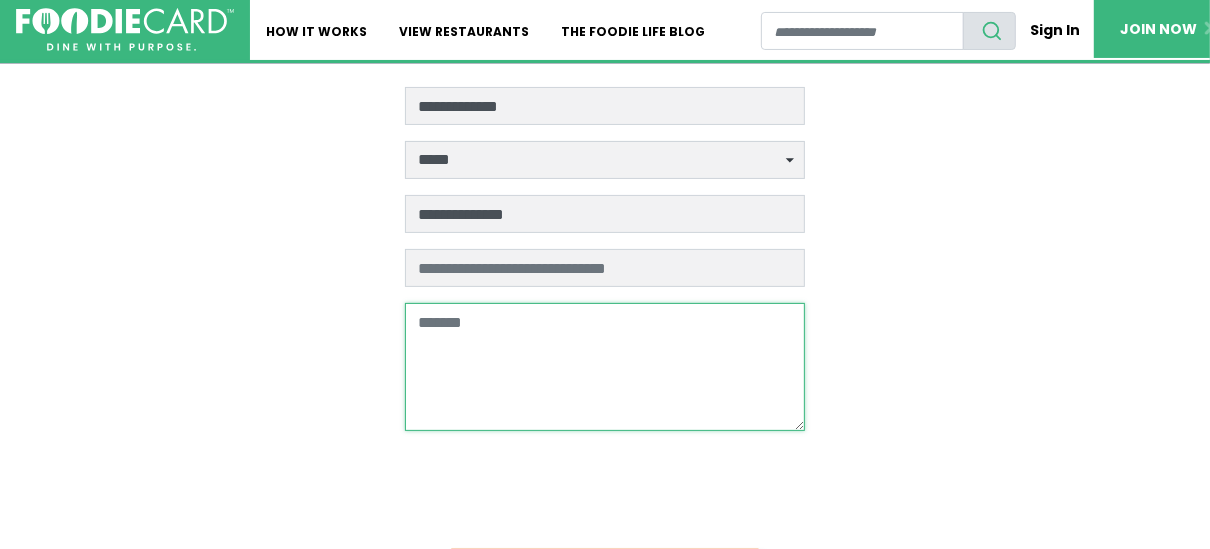 click at bounding box center [605, 367] 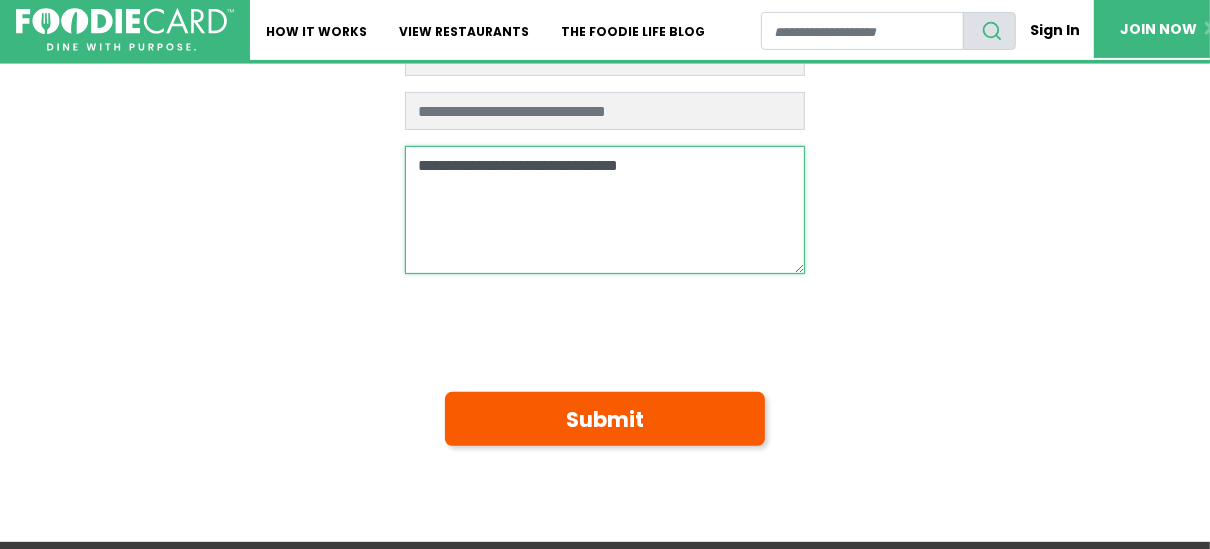 scroll, scrollTop: 400, scrollLeft: 0, axis: vertical 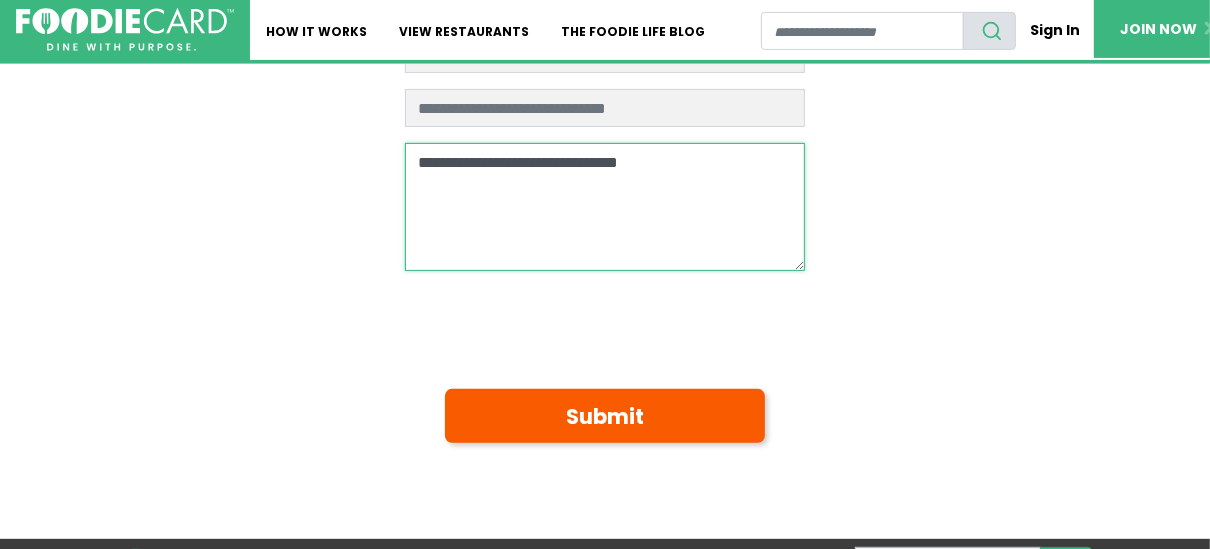 type on "**********" 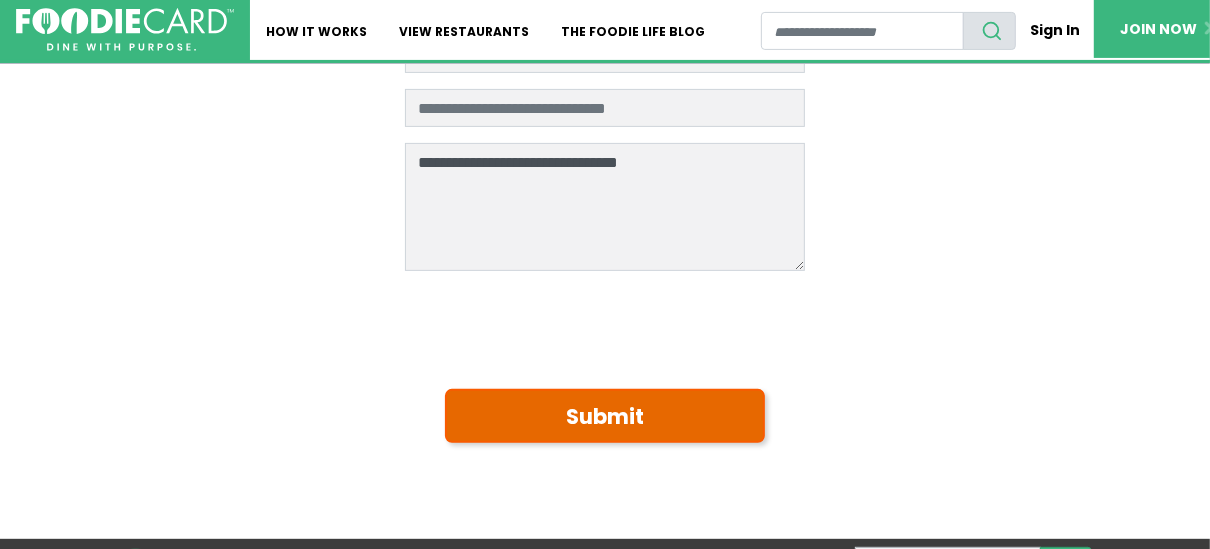 click on "Submit" at bounding box center (605, 416) 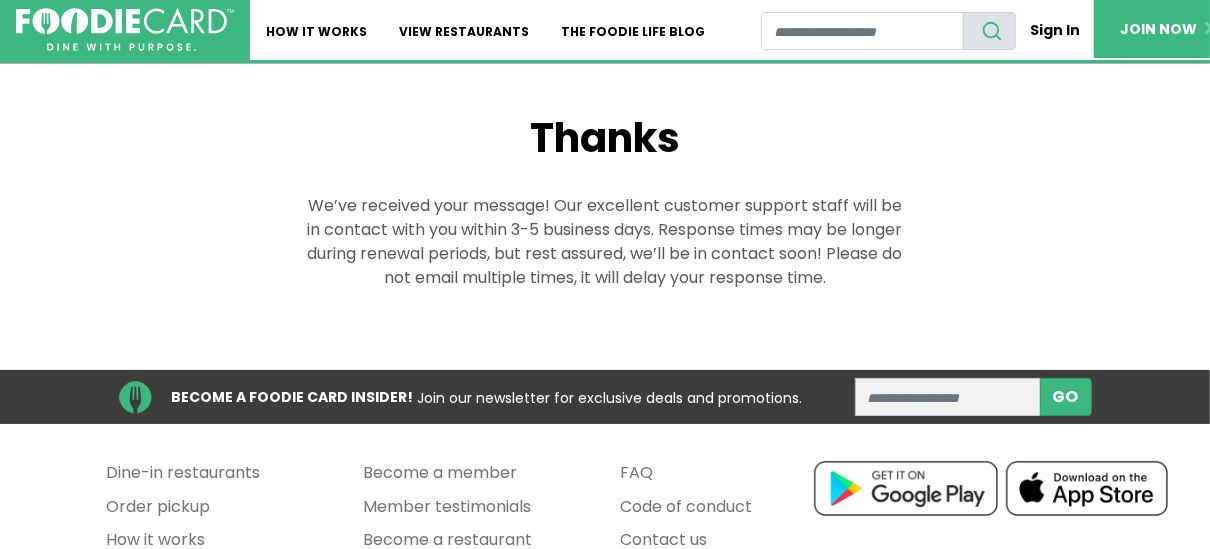 scroll, scrollTop: 0, scrollLeft: 0, axis: both 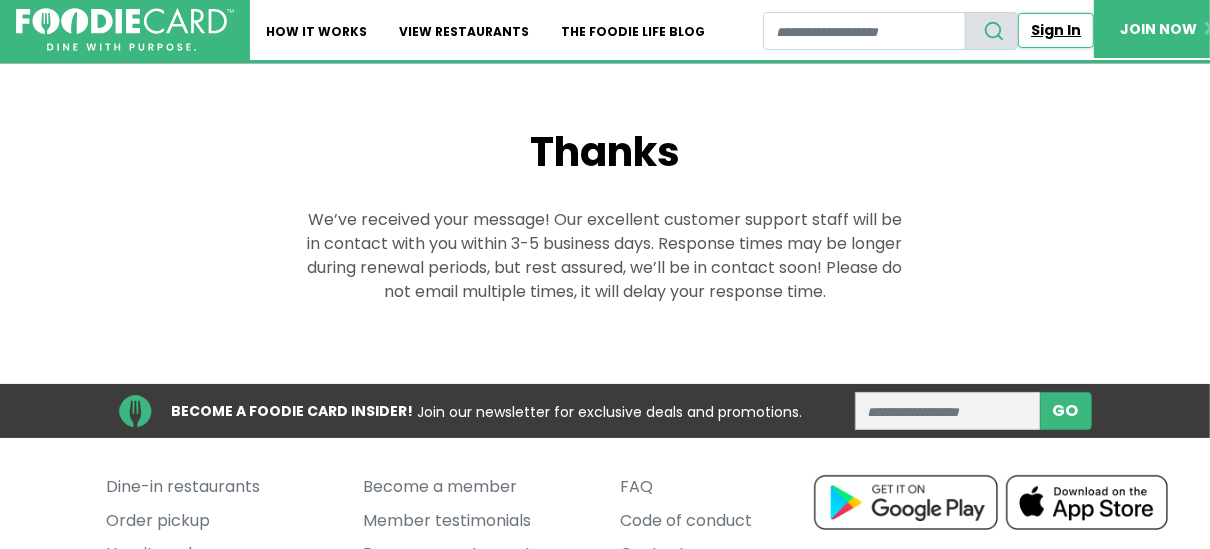 click on "Sign In" at bounding box center [1056, 30] 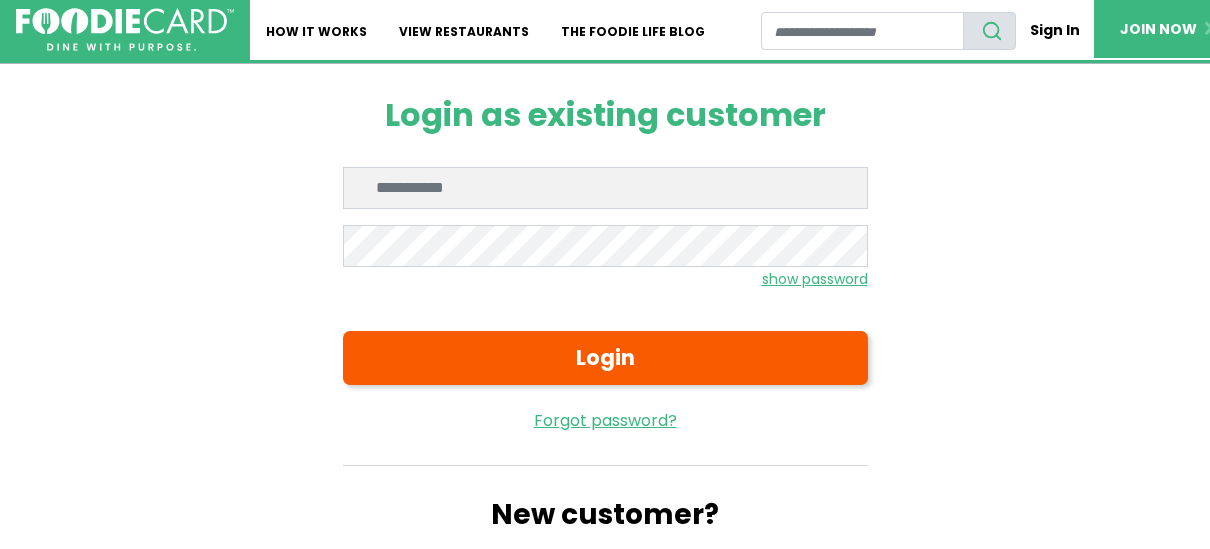 scroll, scrollTop: 0, scrollLeft: 0, axis: both 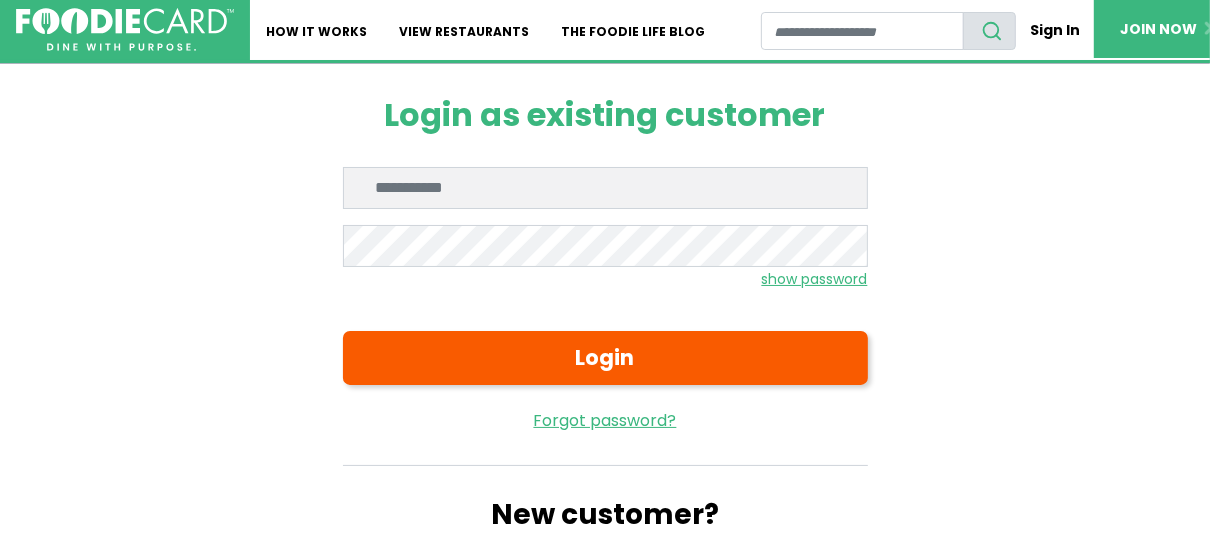 type on "*" 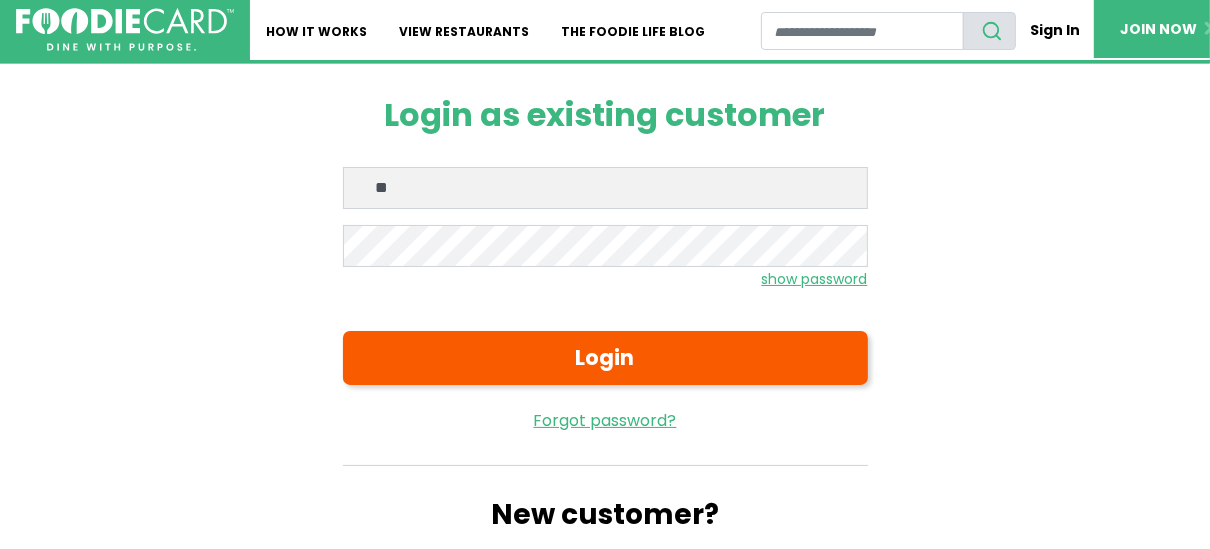 type on "**********" 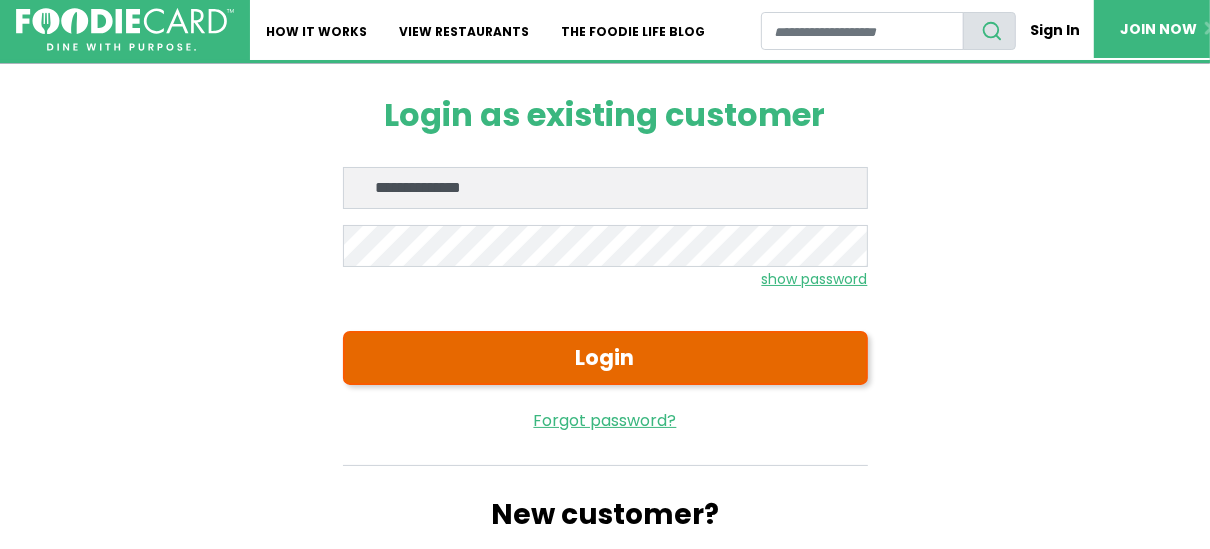 click on "Login" at bounding box center (605, 358) 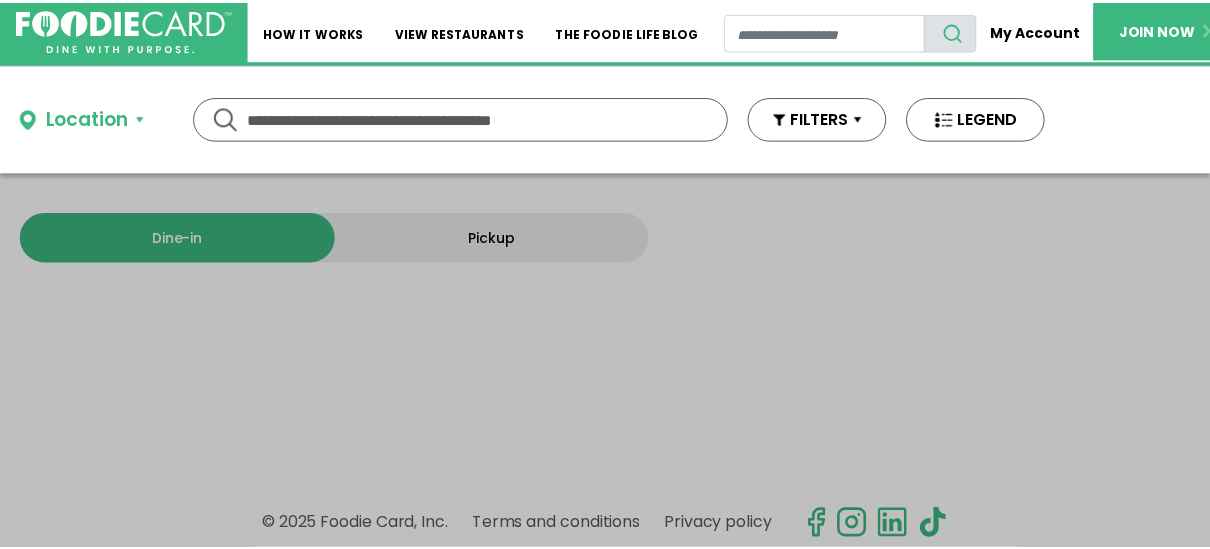 scroll, scrollTop: 0, scrollLeft: 0, axis: both 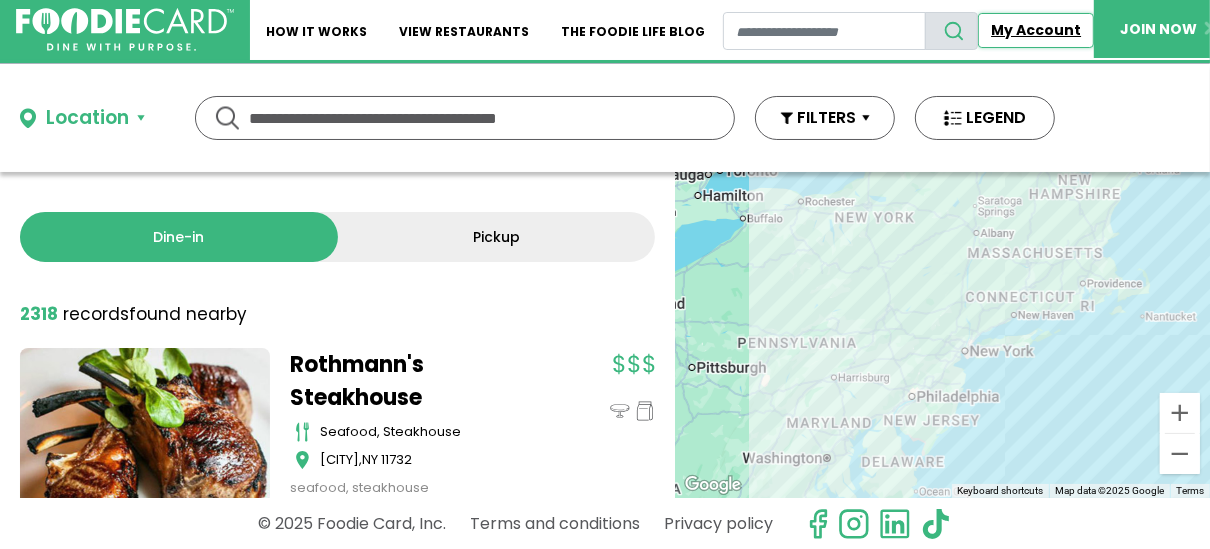 click on "My Account" at bounding box center (1036, 30) 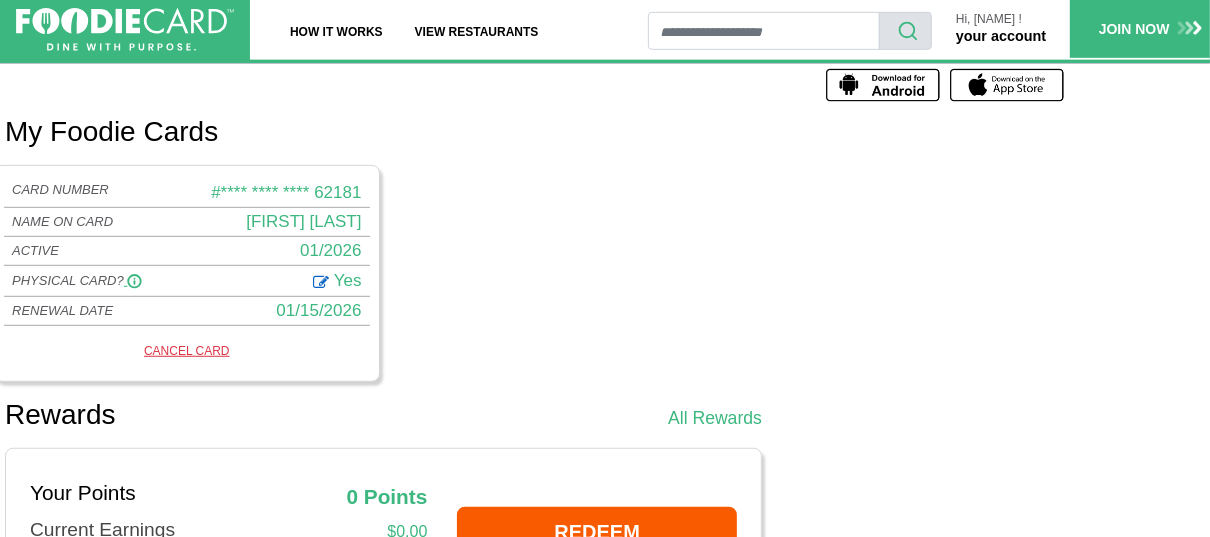 scroll, scrollTop: 800, scrollLeft: 0, axis: vertical 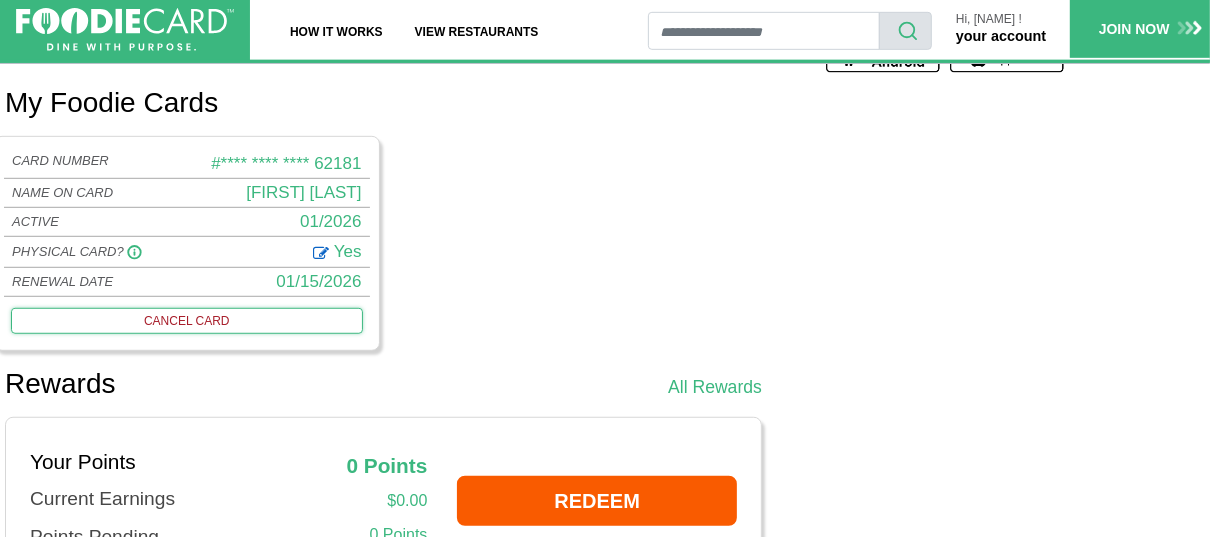 click on "CANCEL CARD" at bounding box center (187, 321) 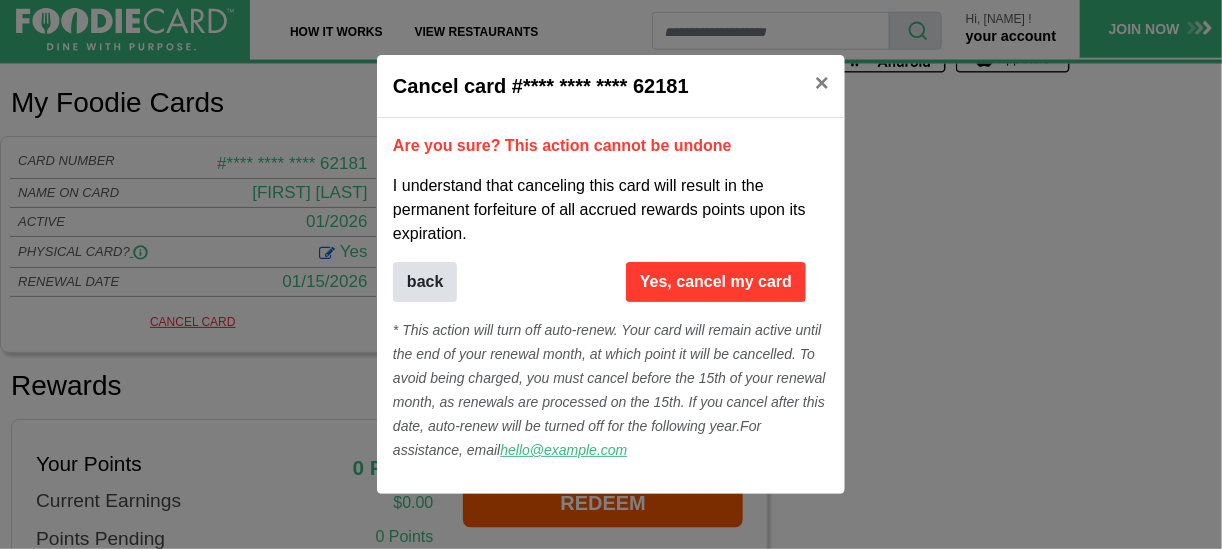 drag, startPoint x: 396, startPoint y: 80, endPoint x: 792, endPoint y: 458, distance: 547.4486 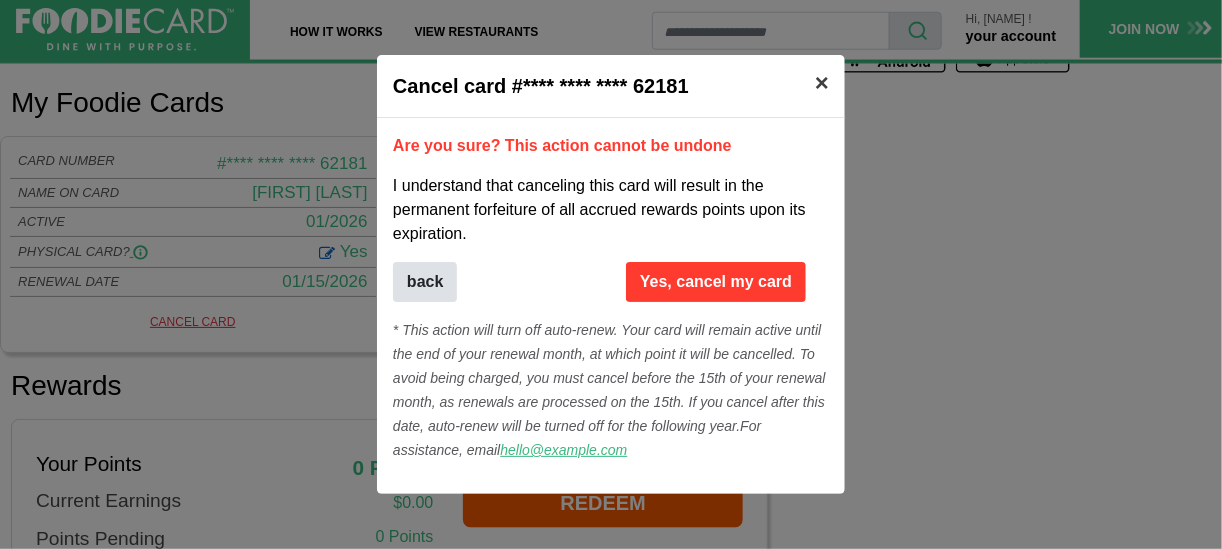 click on "×" at bounding box center (822, 82) 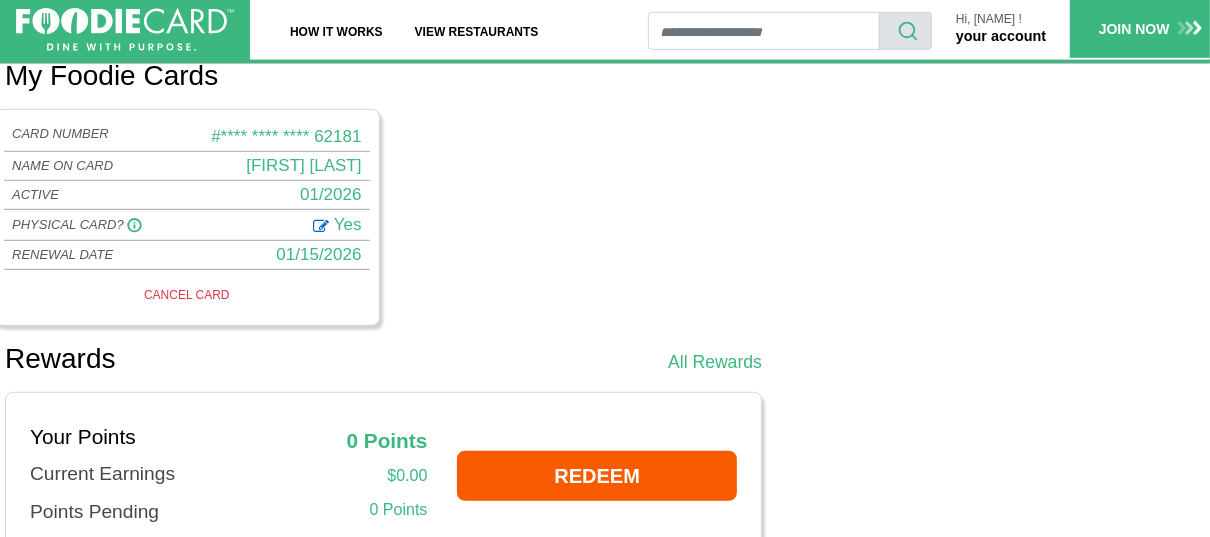 scroll, scrollTop: 800, scrollLeft: 0, axis: vertical 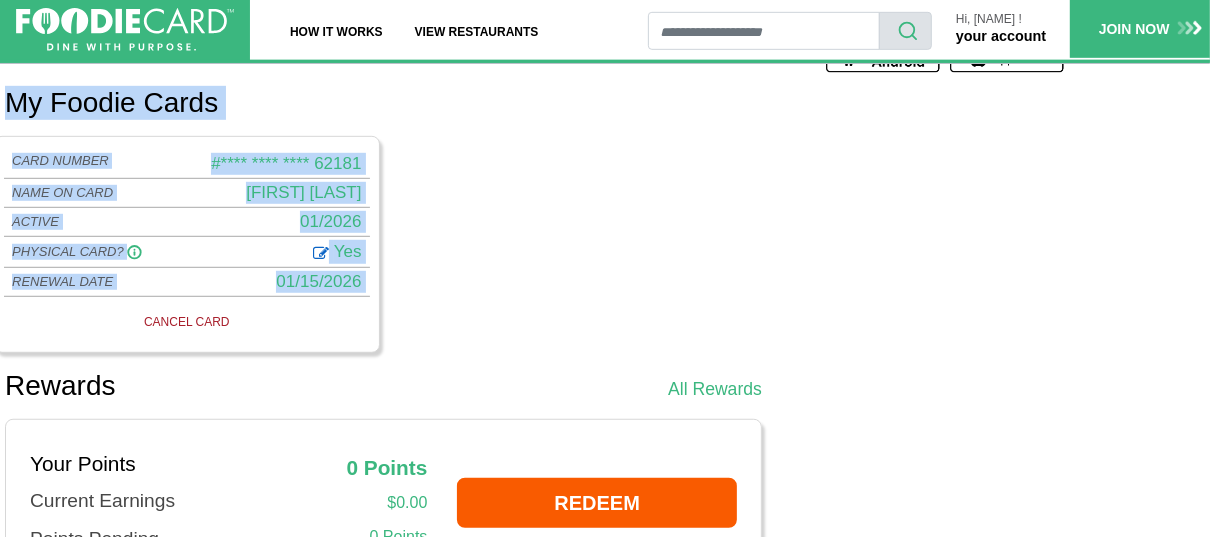 drag, startPoint x: 9, startPoint y: 97, endPoint x: 236, endPoint y: 318, distance: 316.81226 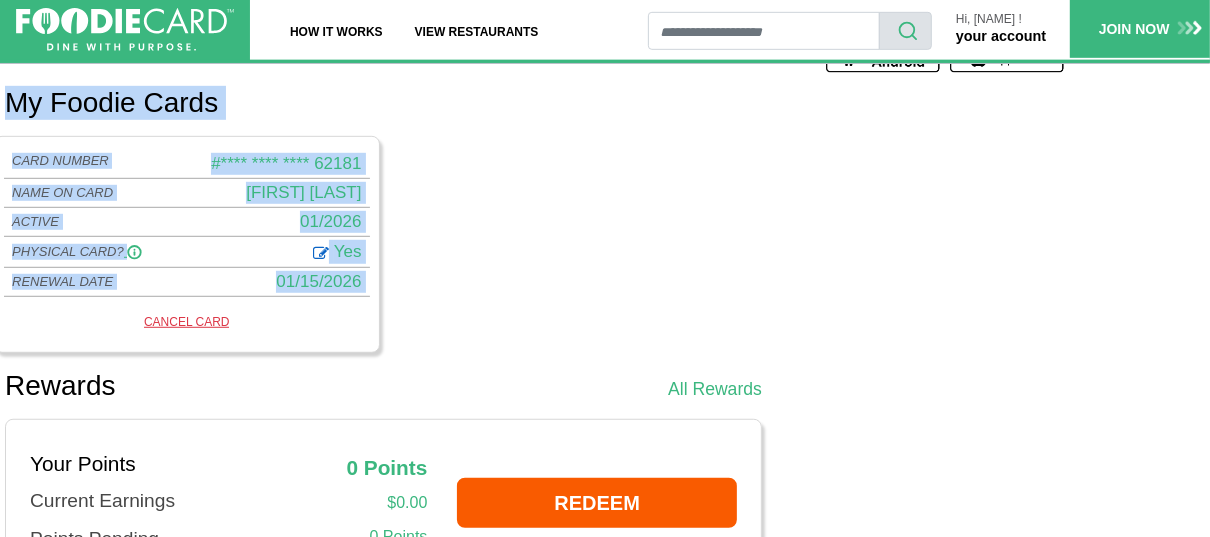click on "CARD NUMBER
# 62181
NAME ON CARD
BURTON LEICHT
ACTIVE
INACTIVE
(Reclaimed)
01/2026 Yes" at bounding box center [383, 252] 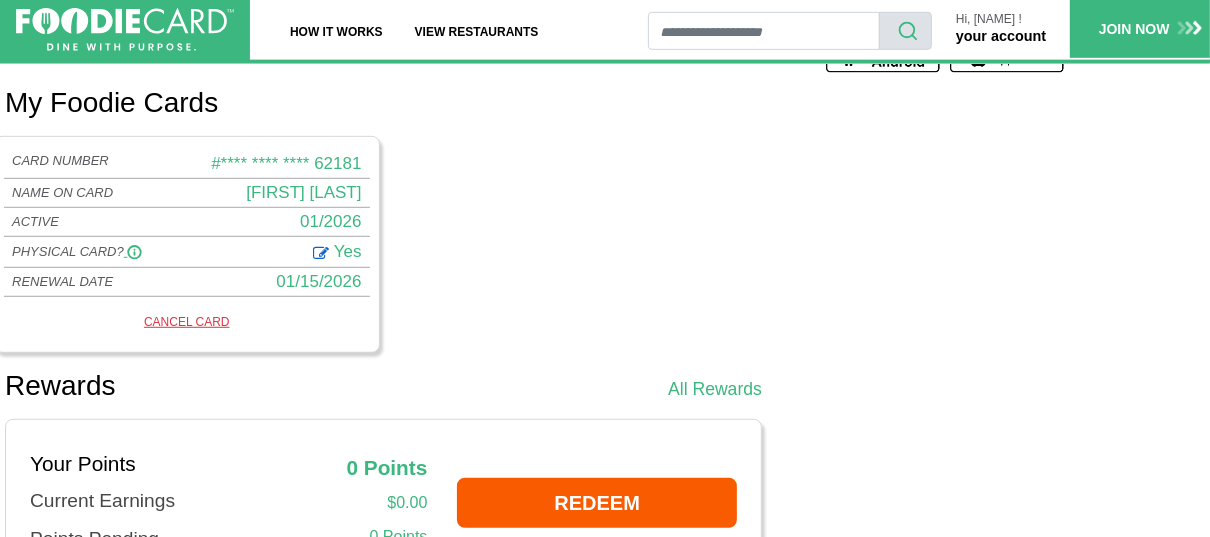 click on "your account" at bounding box center [1001, 36] 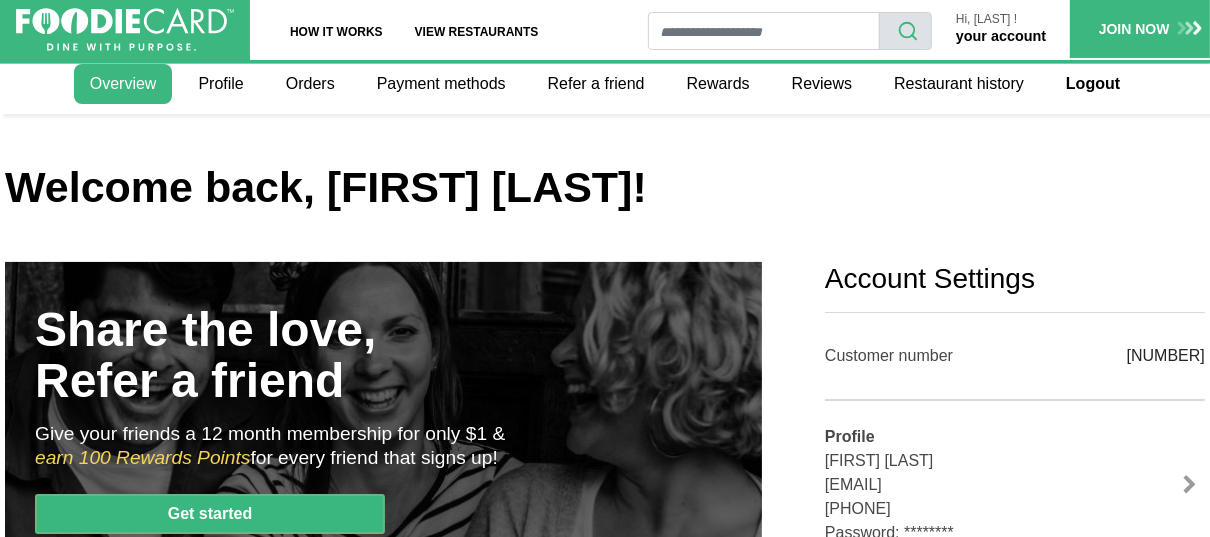 scroll, scrollTop: 0, scrollLeft: 0, axis: both 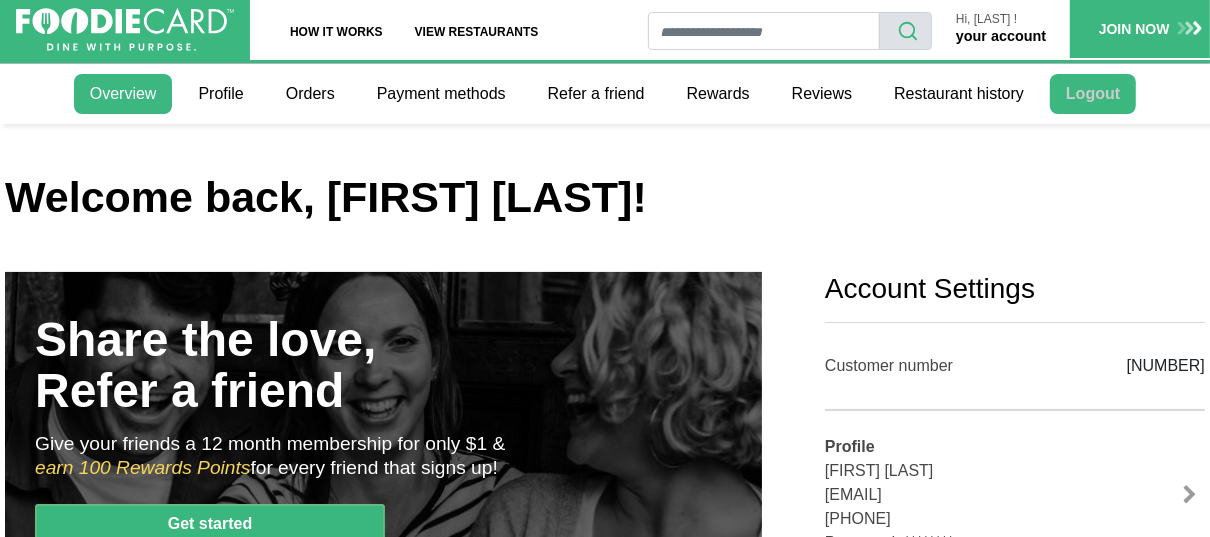 click on "Logout" at bounding box center (1093, 94) 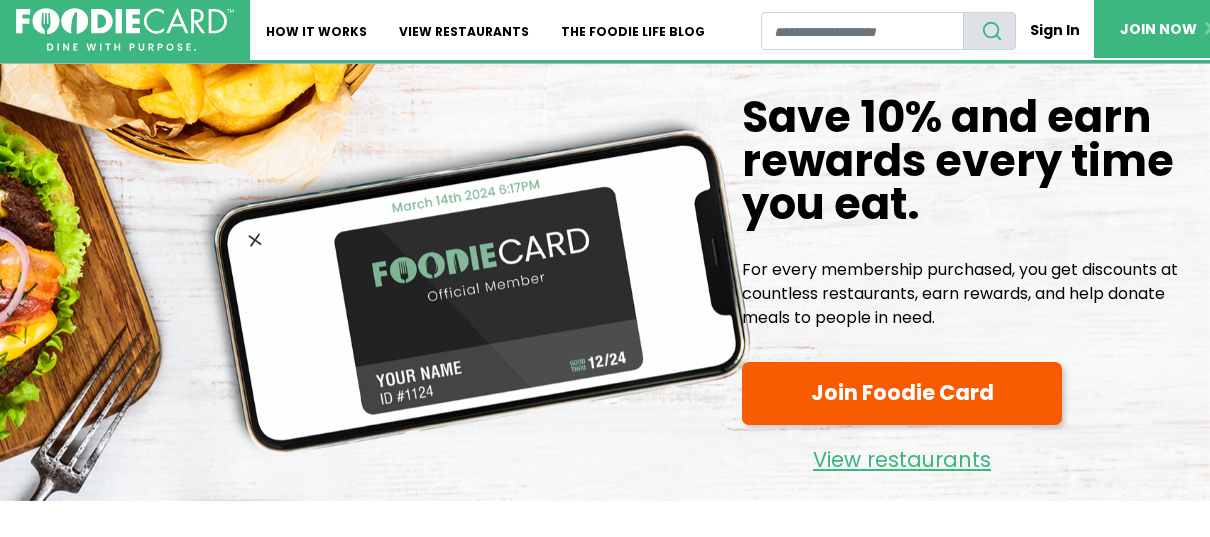 scroll, scrollTop: 0, scrollLeft: 0, axis: both 